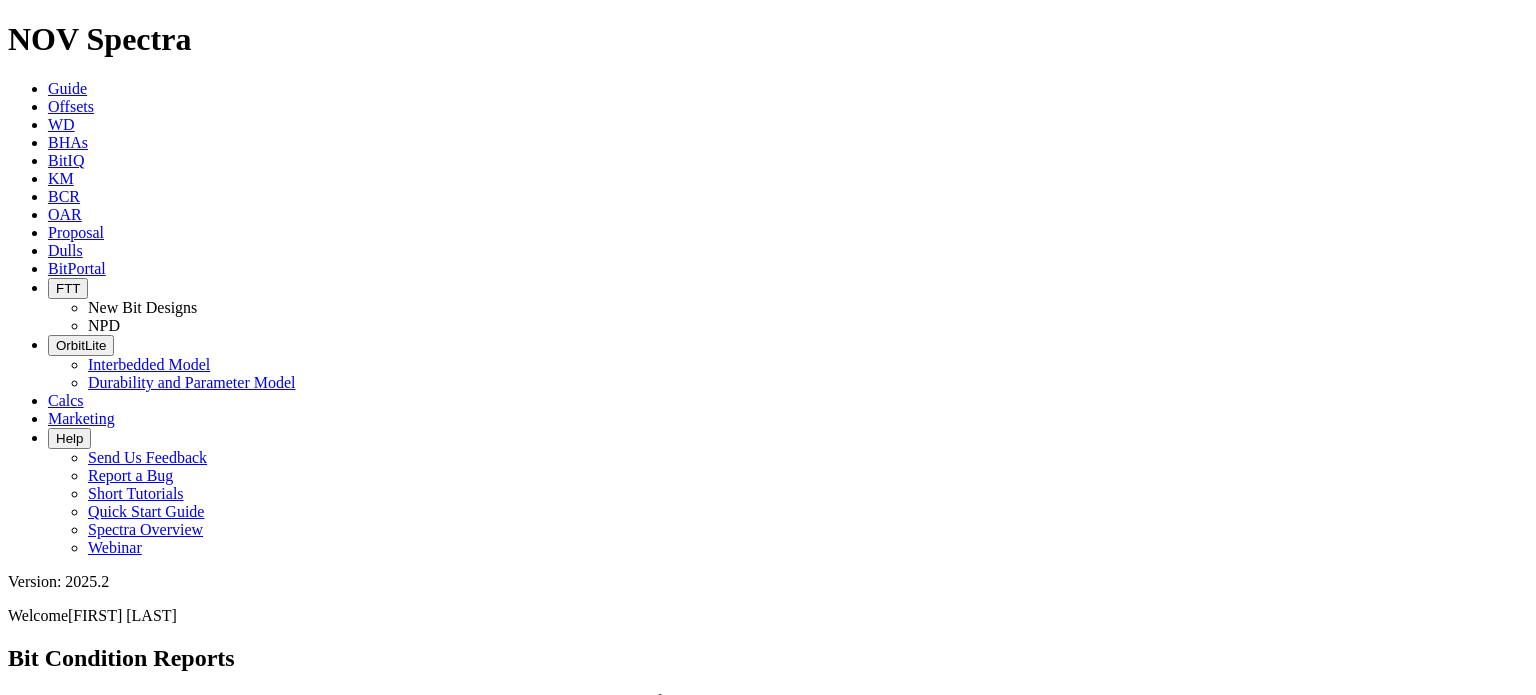 scroll, scrollTop: 0, scrollLeft: 0, axis: both 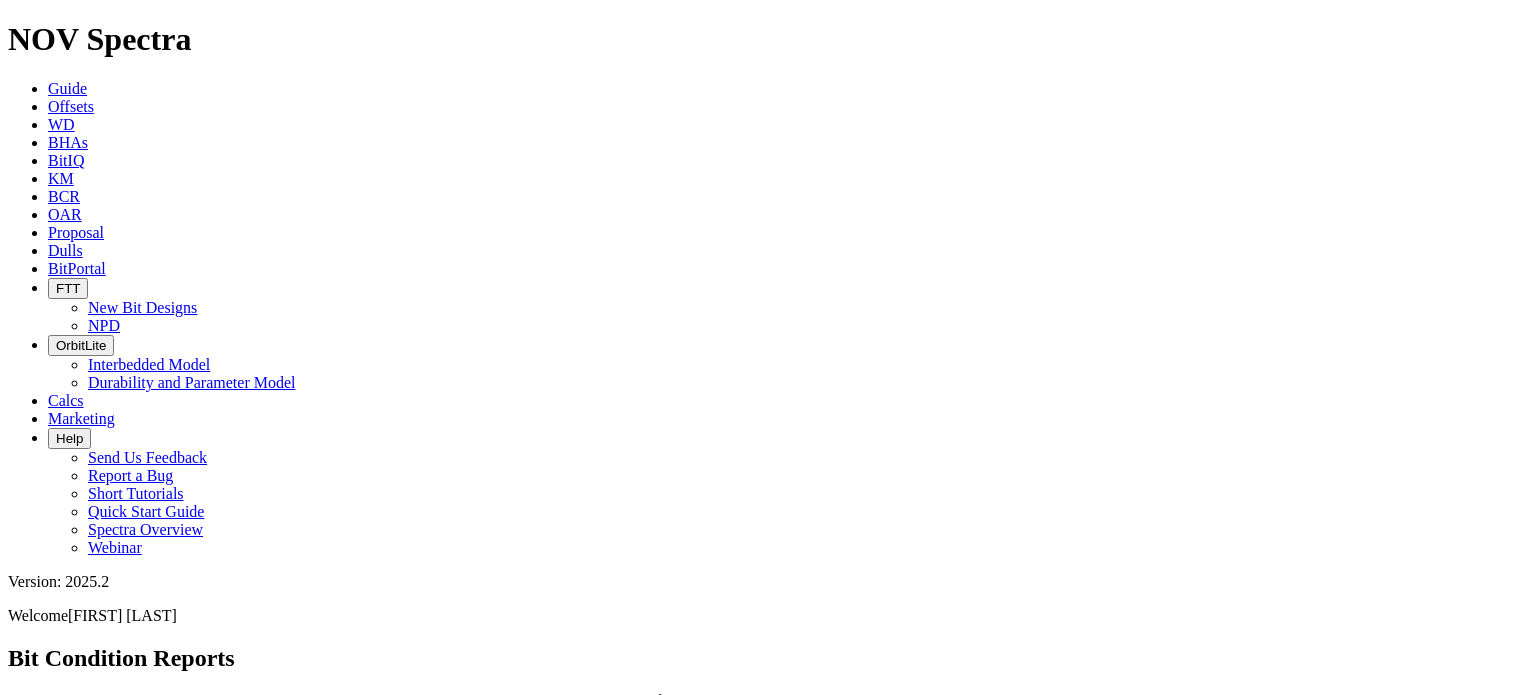 click on "Offsets" at bounding box center [71, 106] 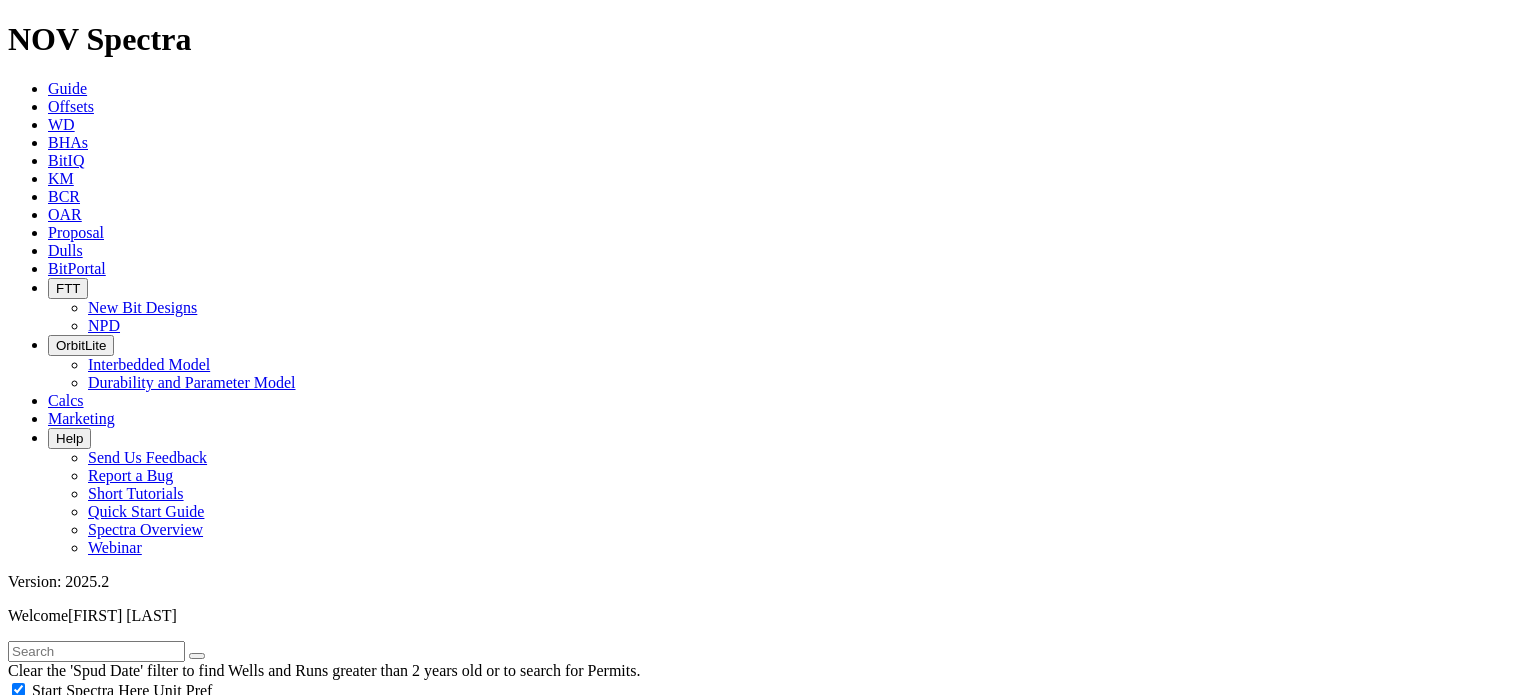 click at bounding box center (231, 773) 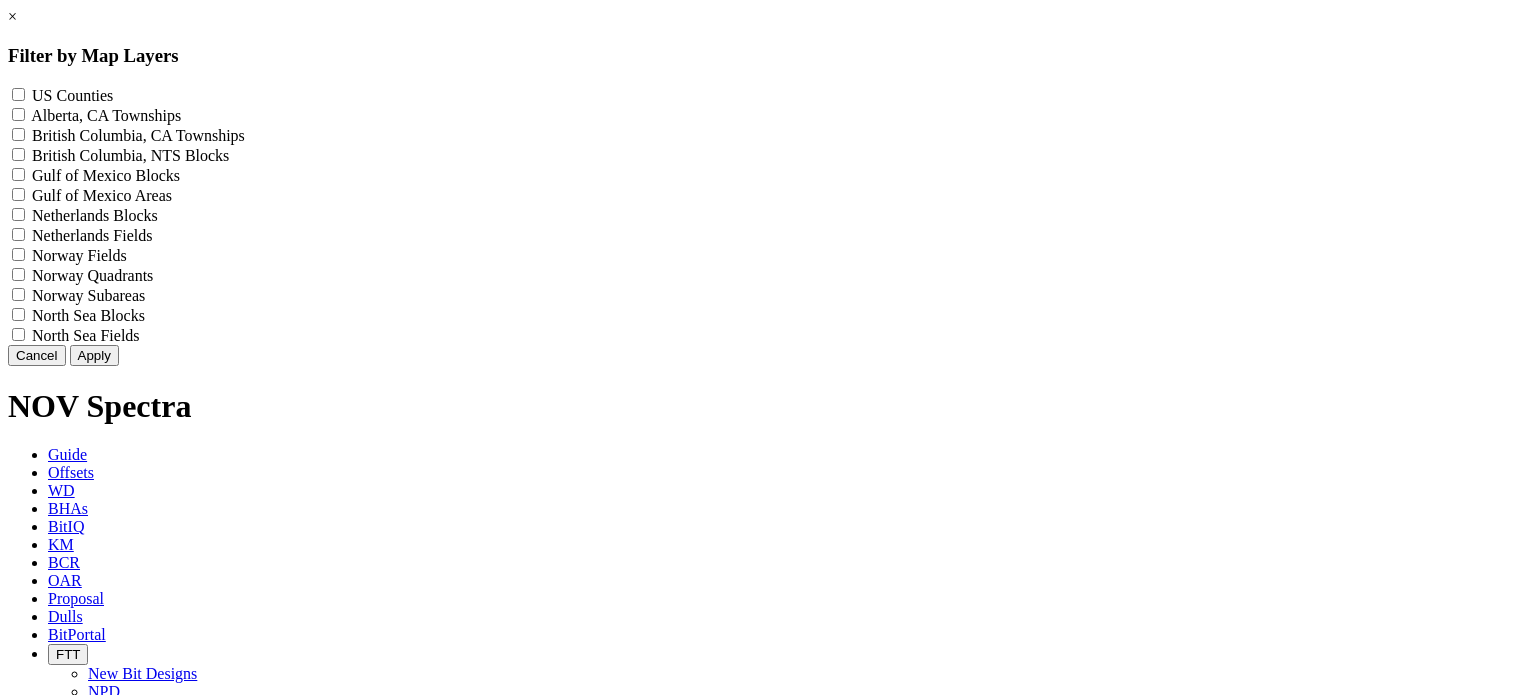 click on "US Counties   - ()" at bounding box center [72, 95] 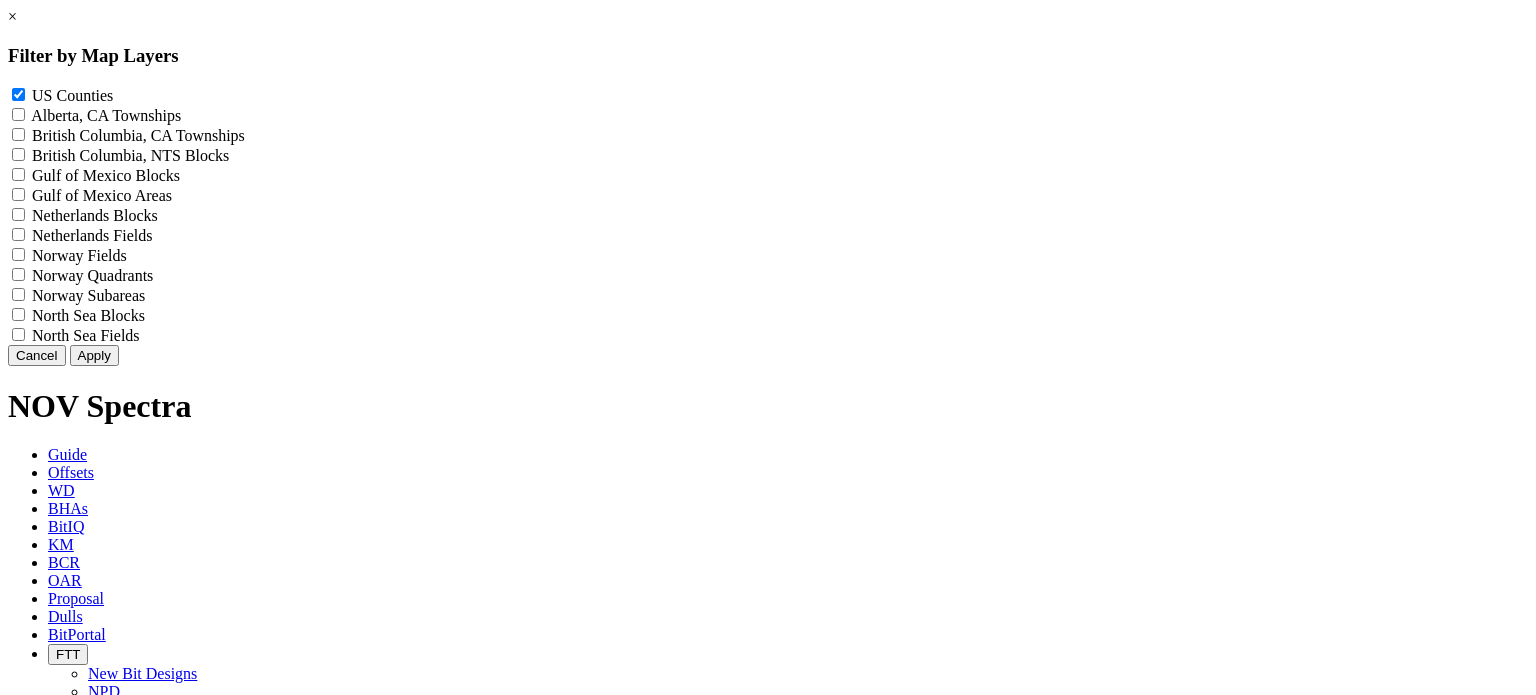 click on "Apply" at bounding box center (94, 355) 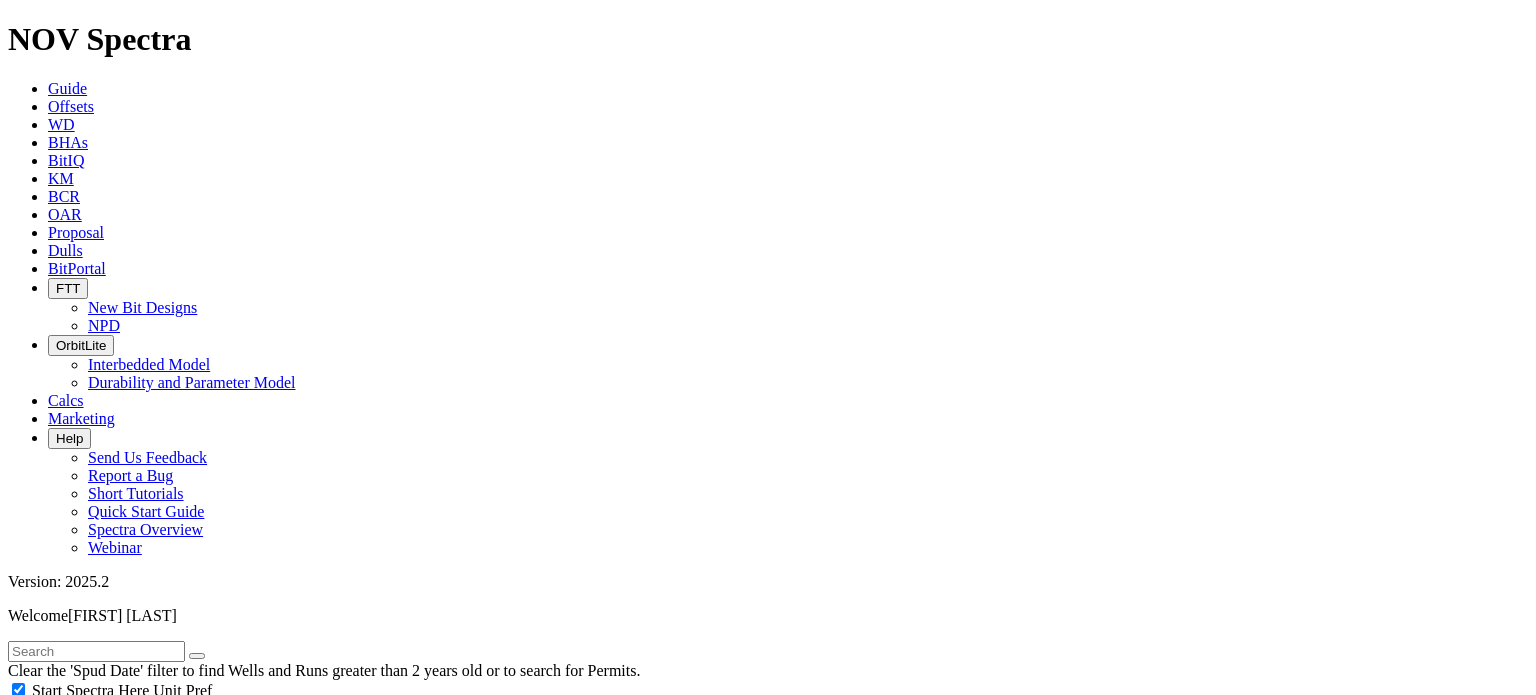 scroll, scrollTop: 976, scrollLeft: 0, axis: vertical 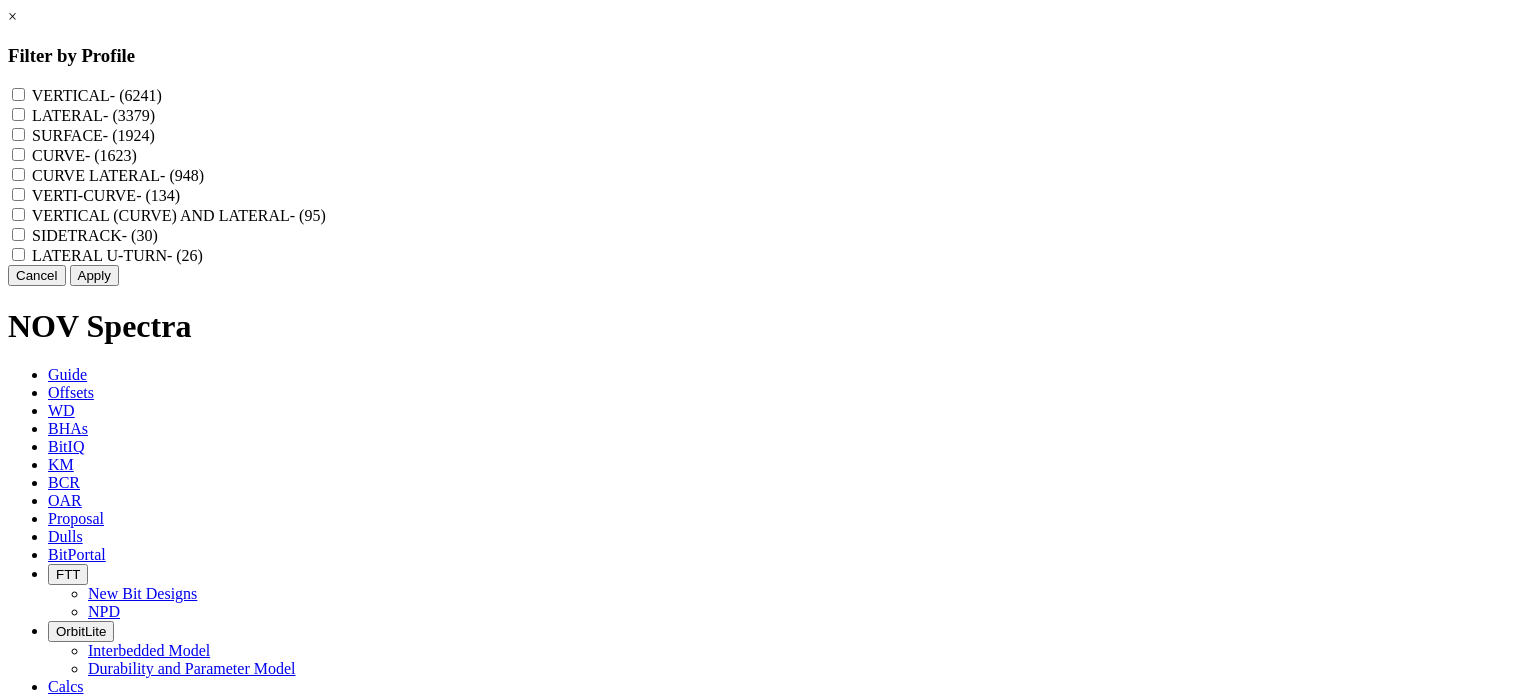 click on "VERTICAL (CURVE) AND LATERAL   - (95)" at bounding box center [179, 215] 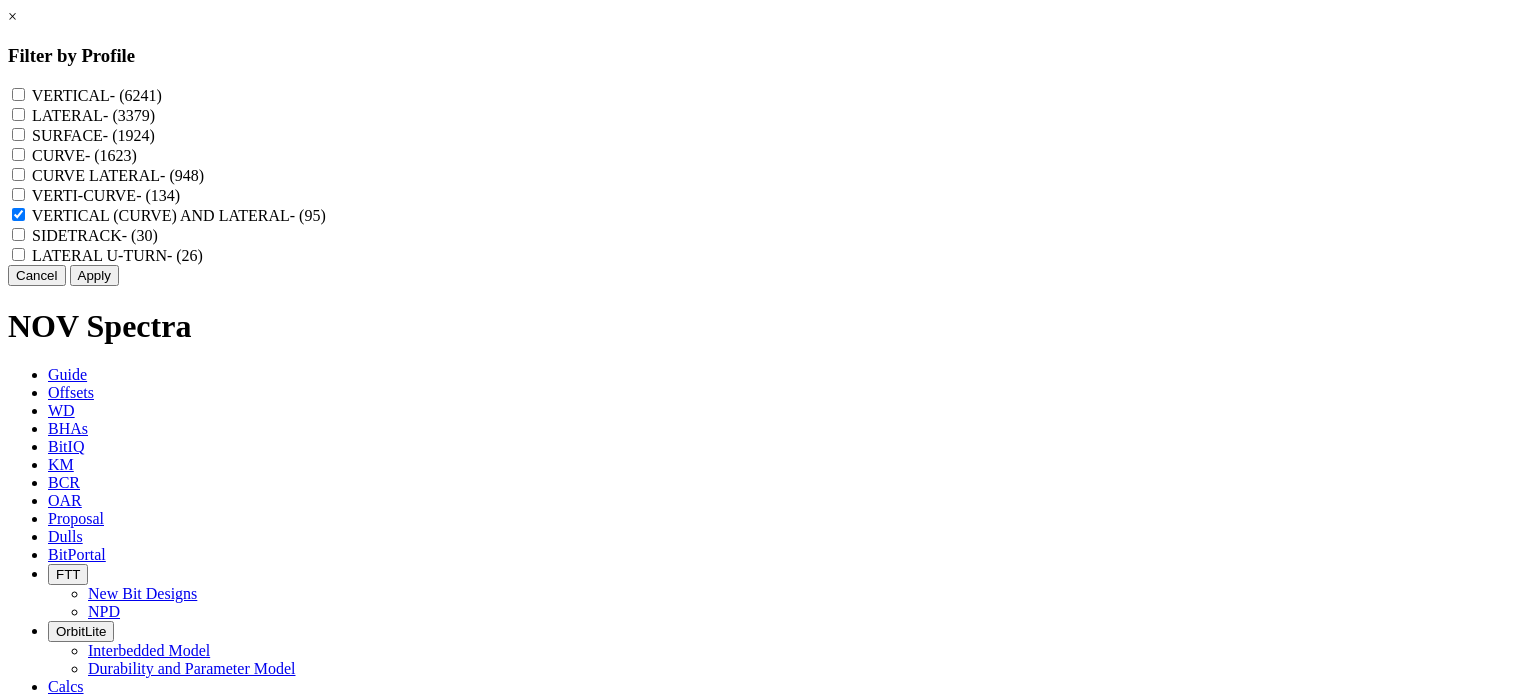 click on "Apply" at bounding box center [94, 275] 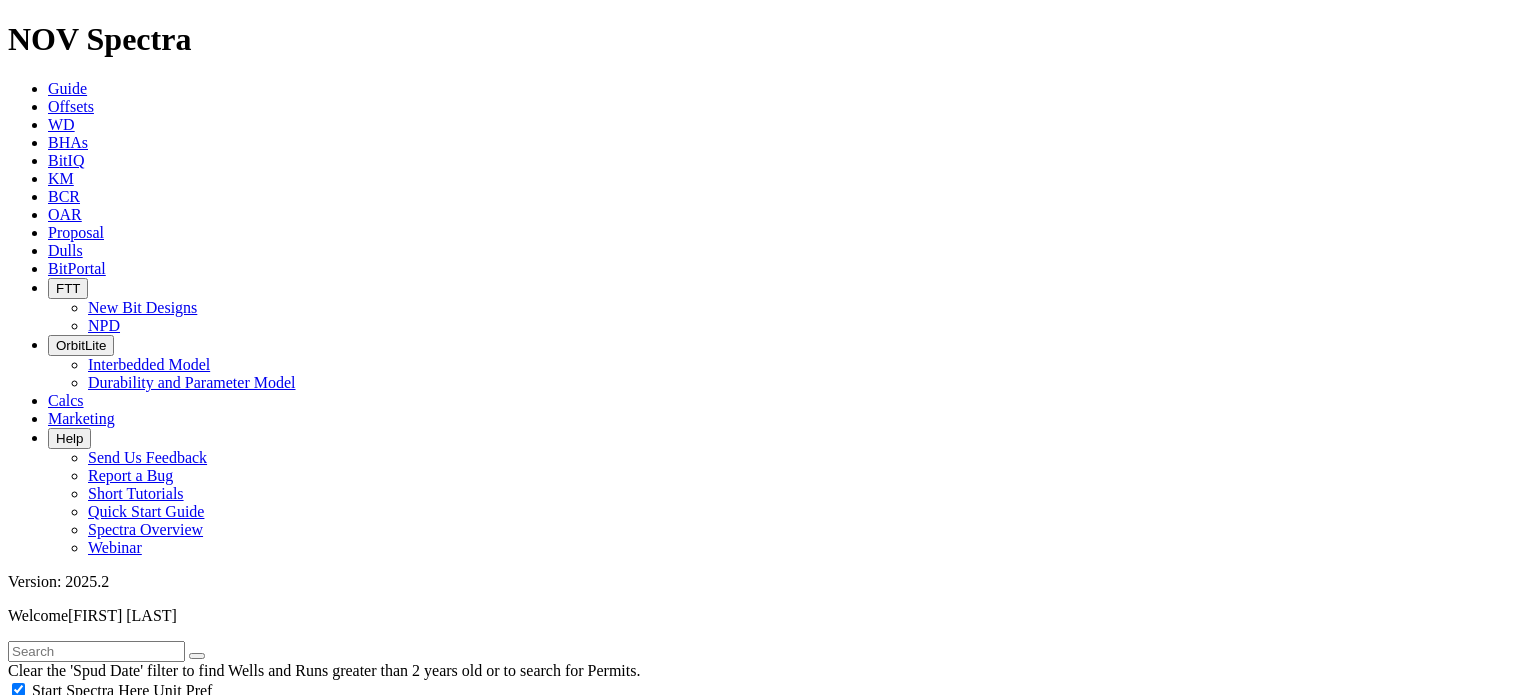 click at bounding box center (147, 1870) 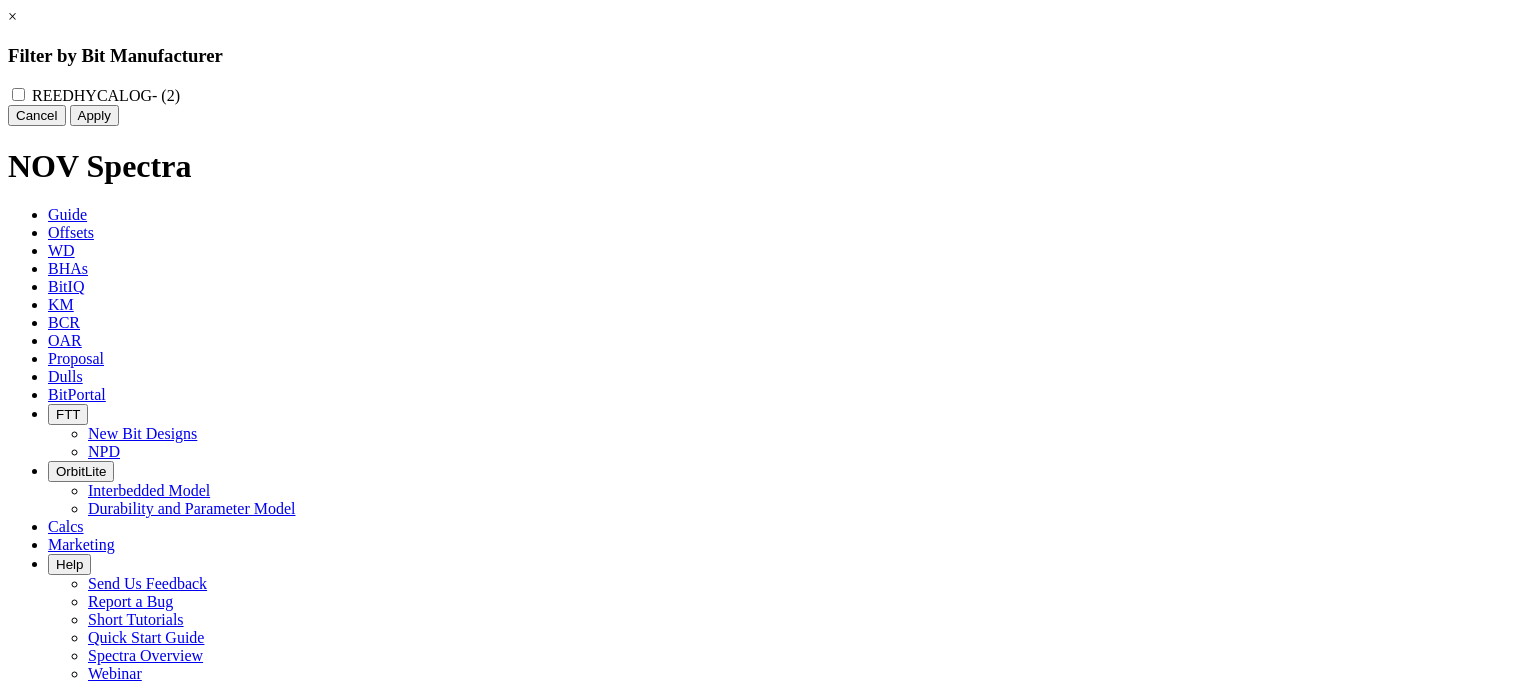 click on "×" at bounding box center [12, 16] 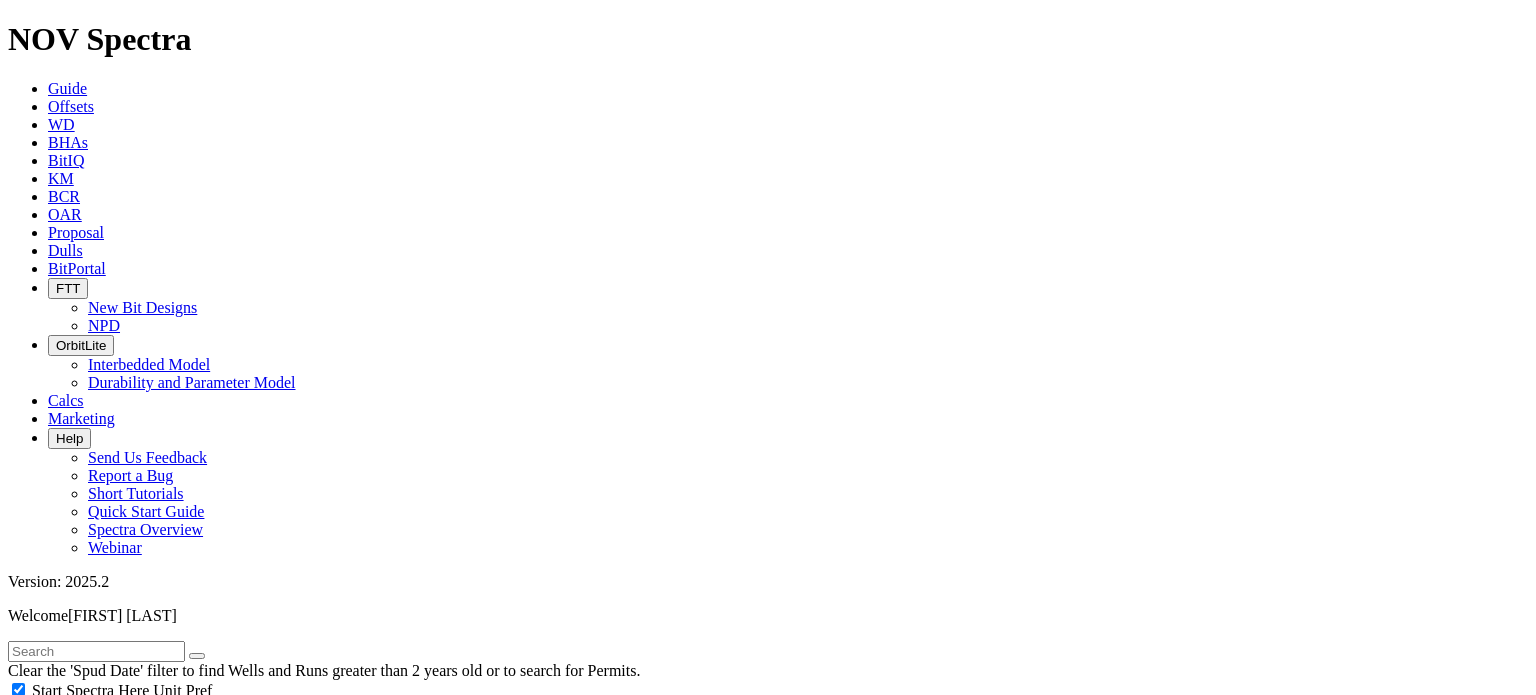 click on "Offset Analysis" at bounding box center [60, 4851] 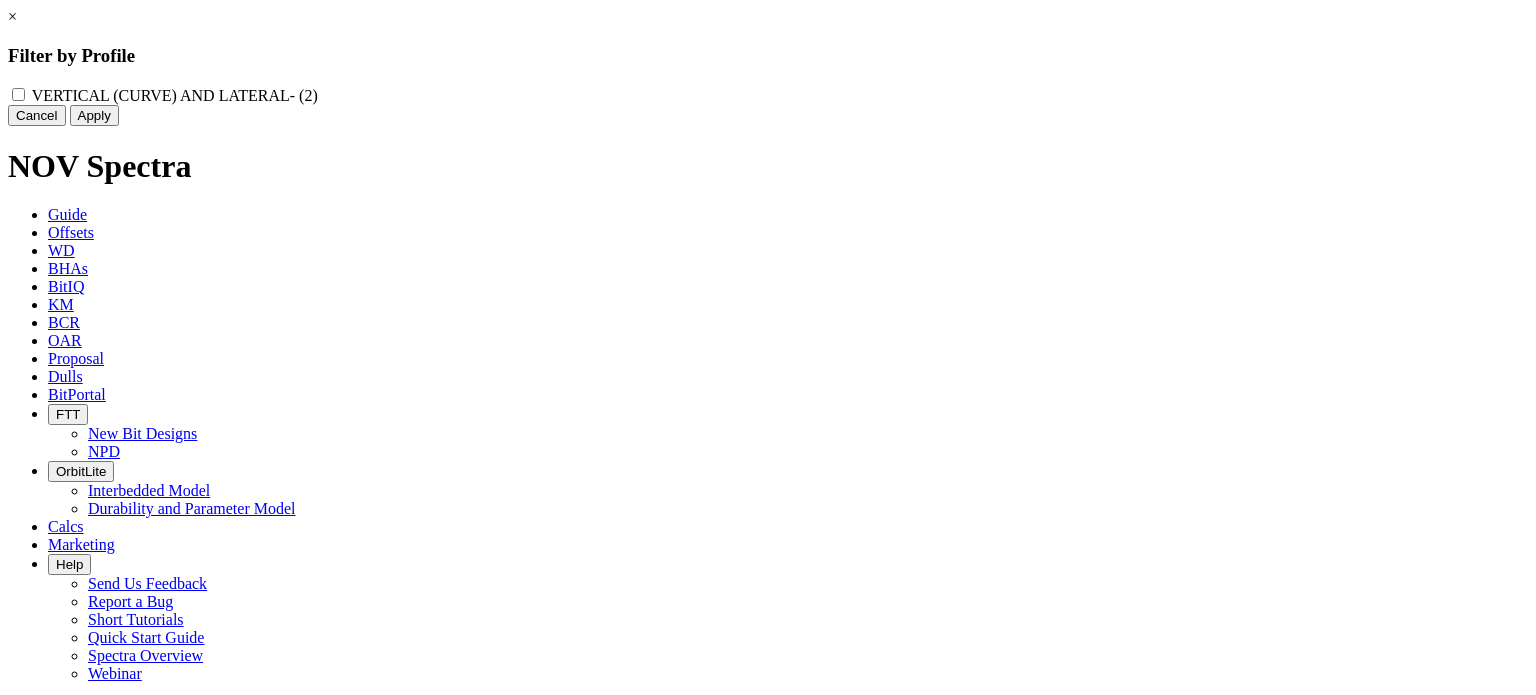 click on "Cancel" at bounding box center (37, 115) 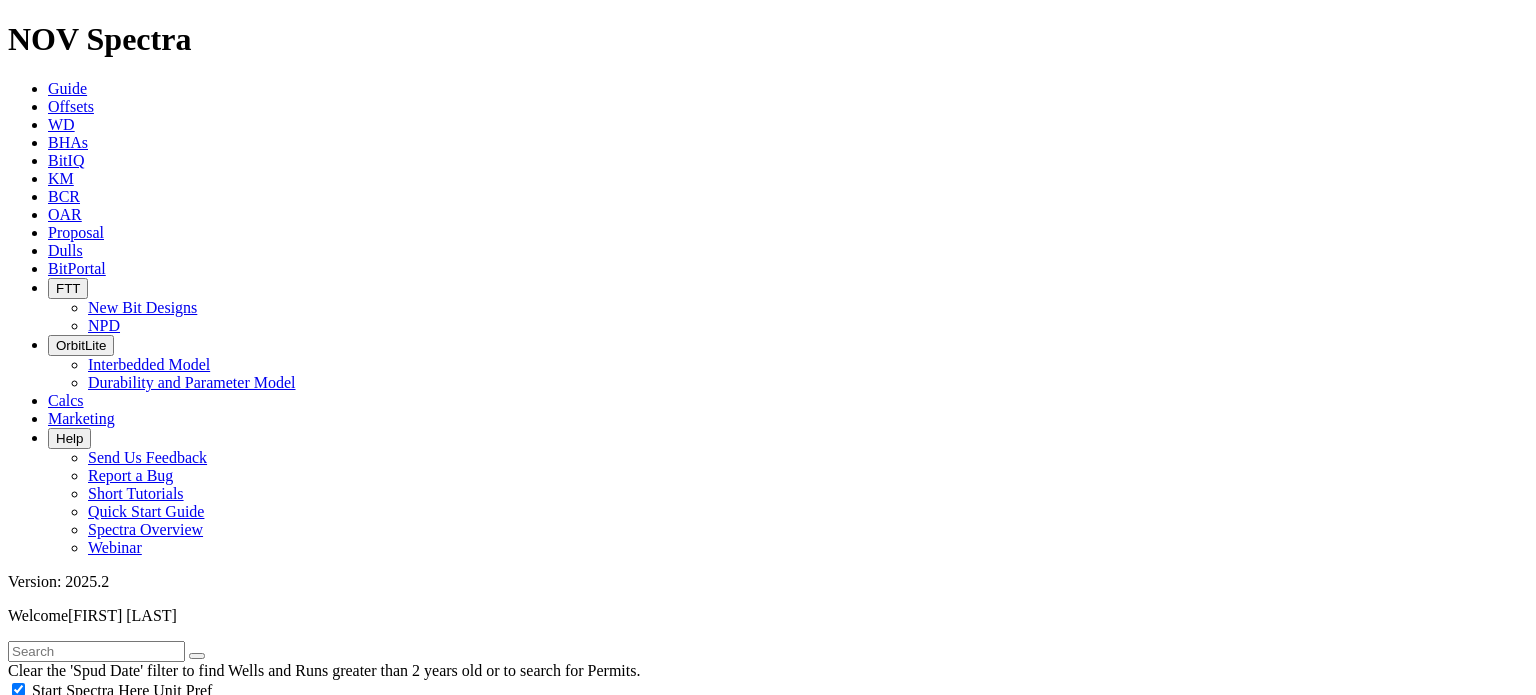 scroll, scrollTop: 840, scrollLeft: 0, axis: vertical 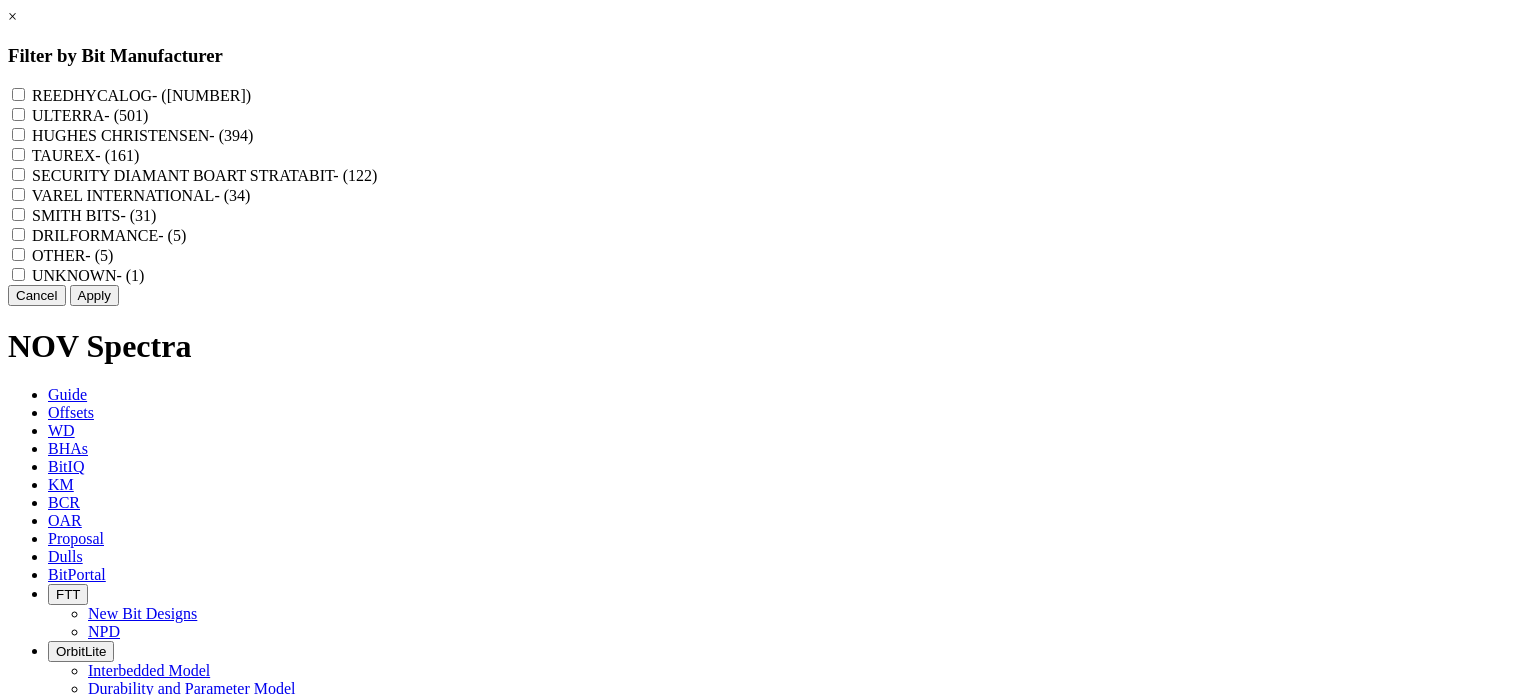 click on "- ([NUMBER])" at bounding box center [201, 95] 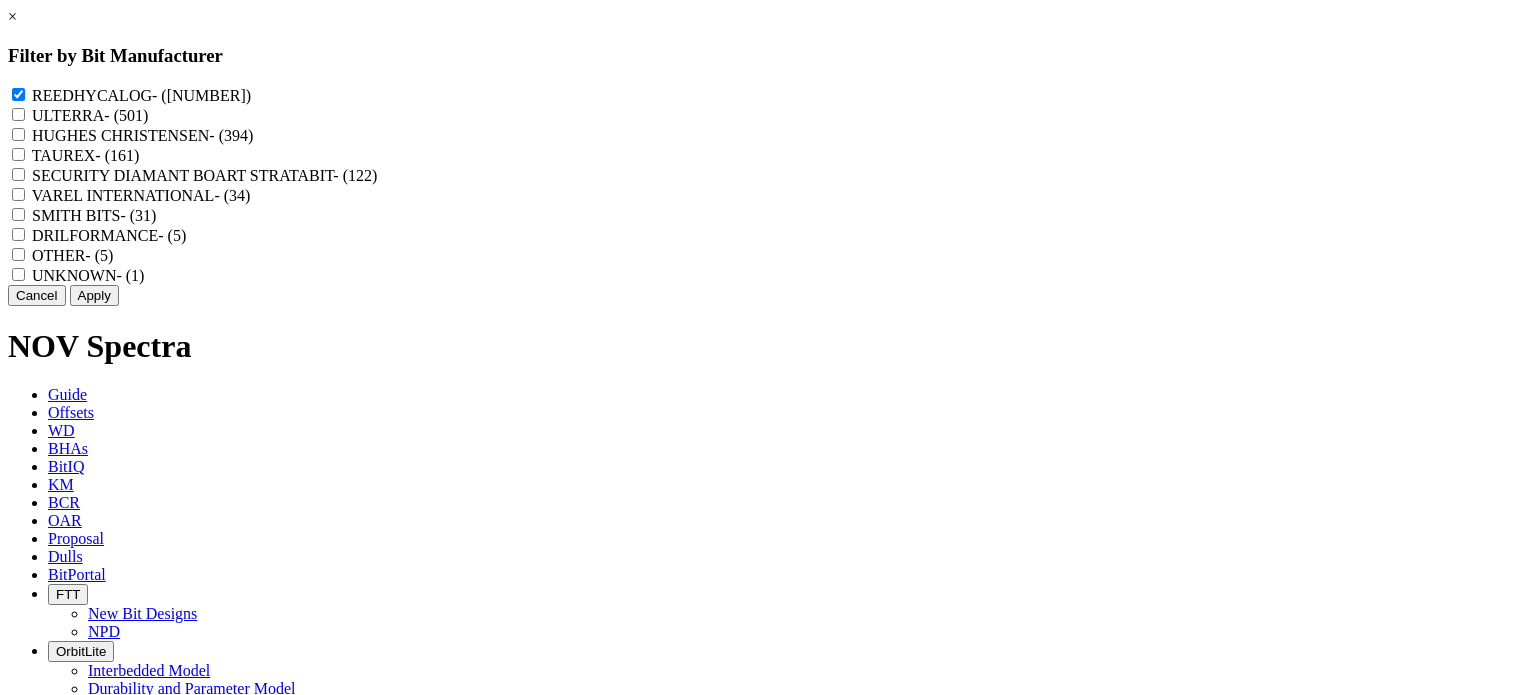 click on "Apply" at bounding box center (94, 295) 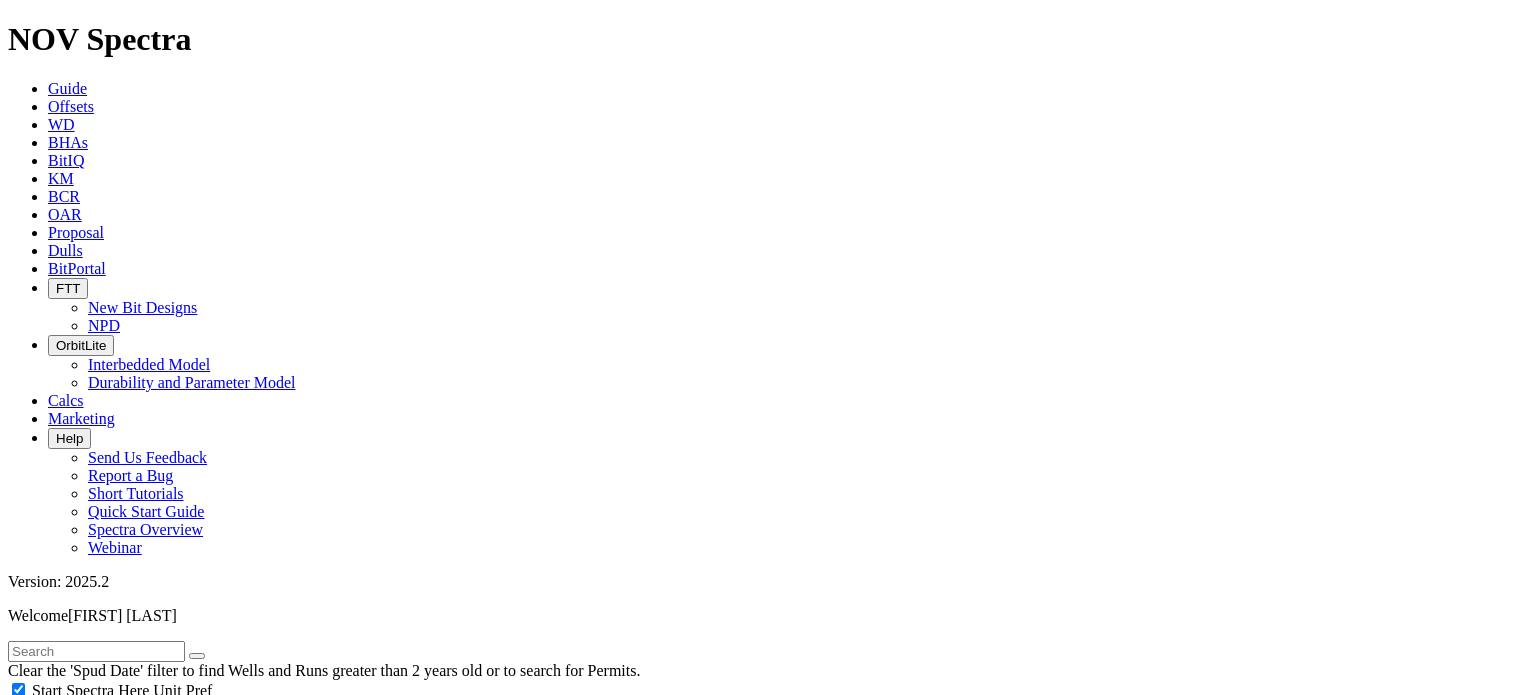 scroll, scrollTop: 1492, scrollLeft: 0, axis: vertical 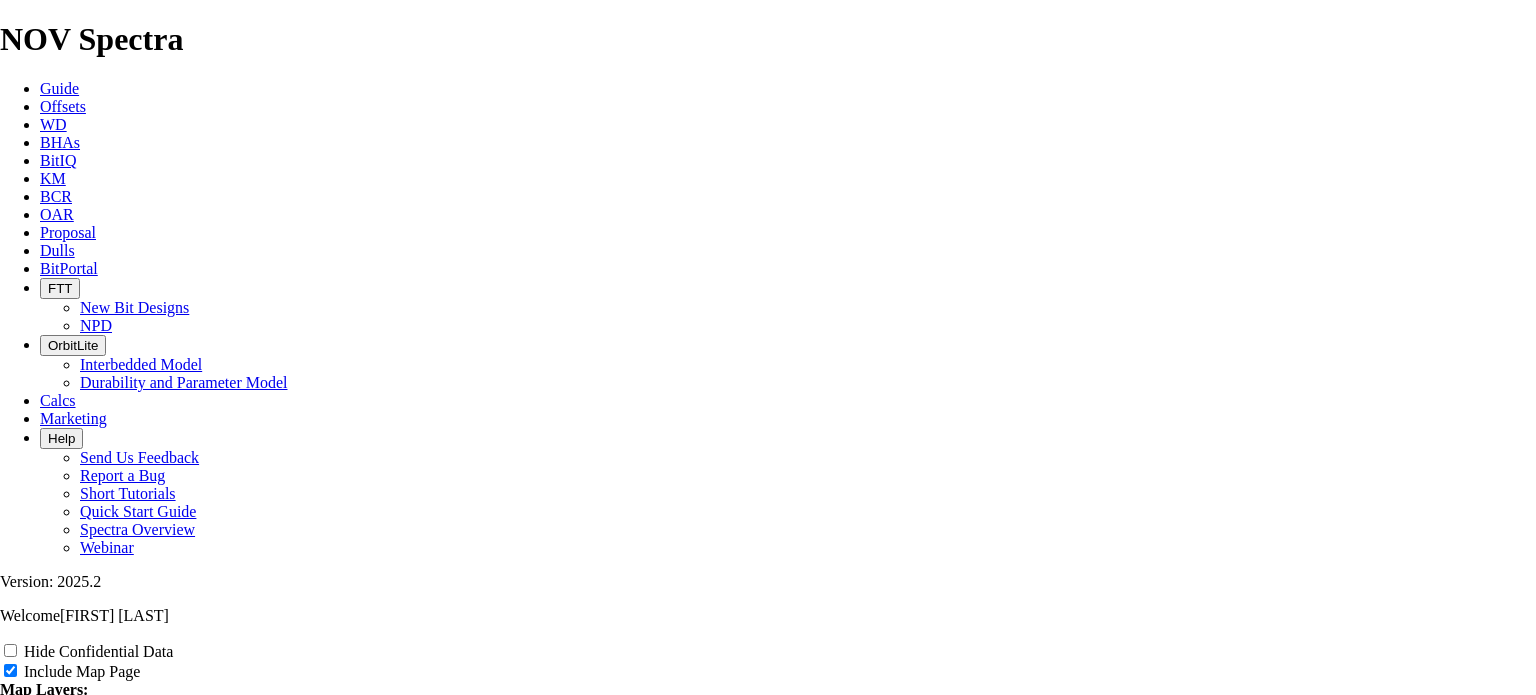 click on "Interval" 